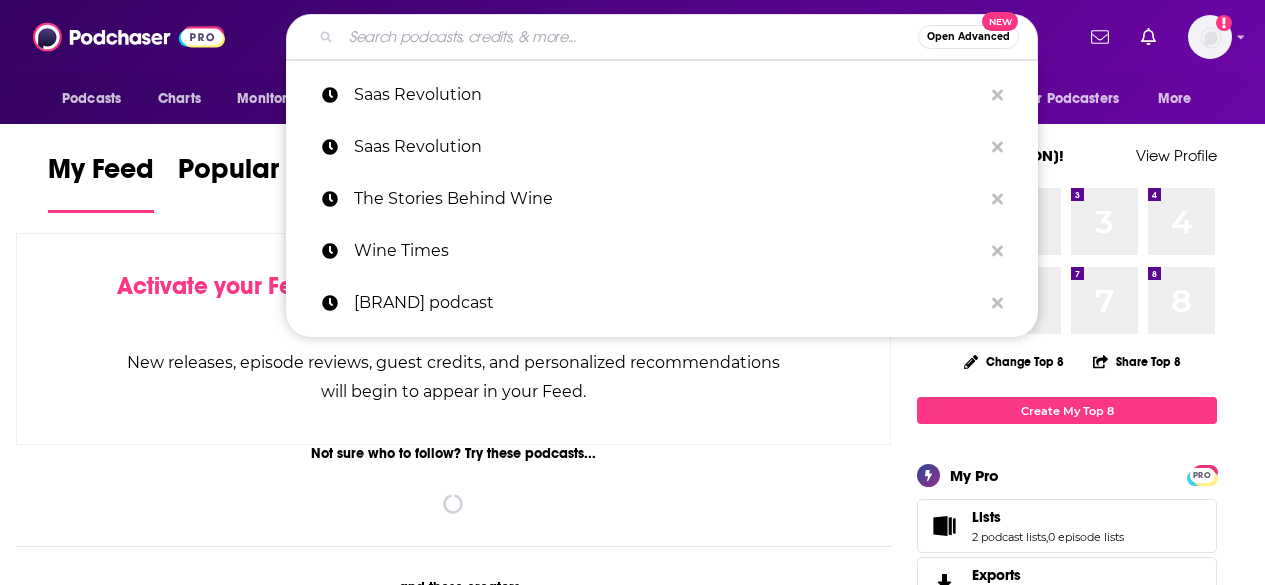scroll, scrollTop: 0, scrollLeft: 0, axis: both 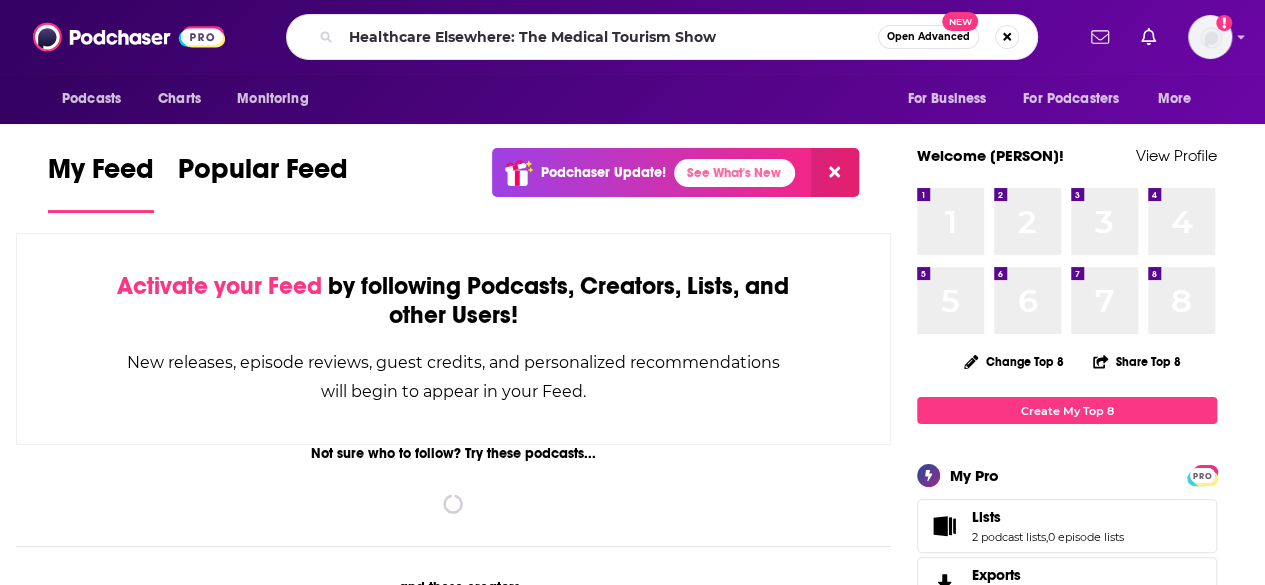 type on "Healthcare Elsewhere: The Medical Tourism Show" 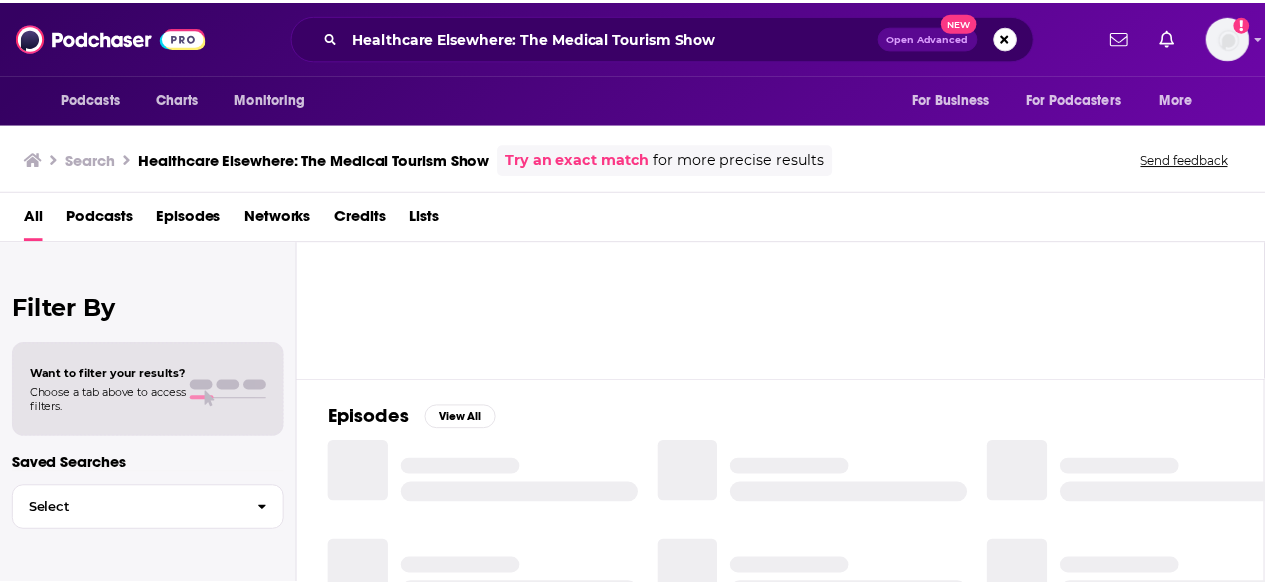 scroll, scrollTop: 142, scrollLeft: 0, axis: vertical 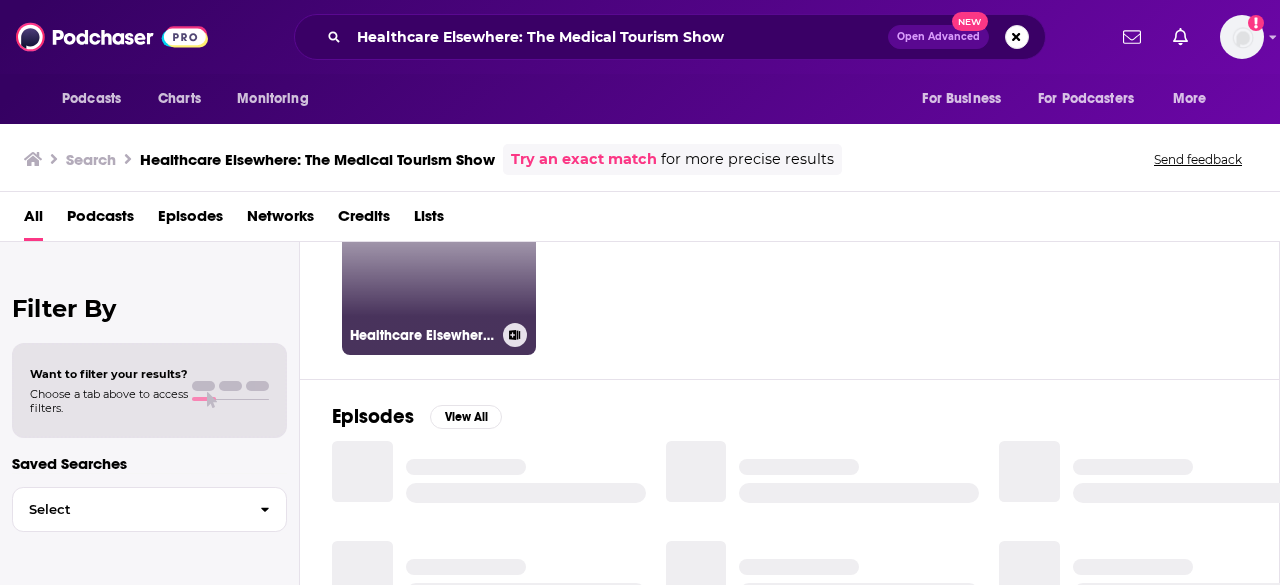 click on "[NUMBER] Healthcare Elsewhere | The Medical Tourism Show with [PERSON]" at bounding box center [439, 258] 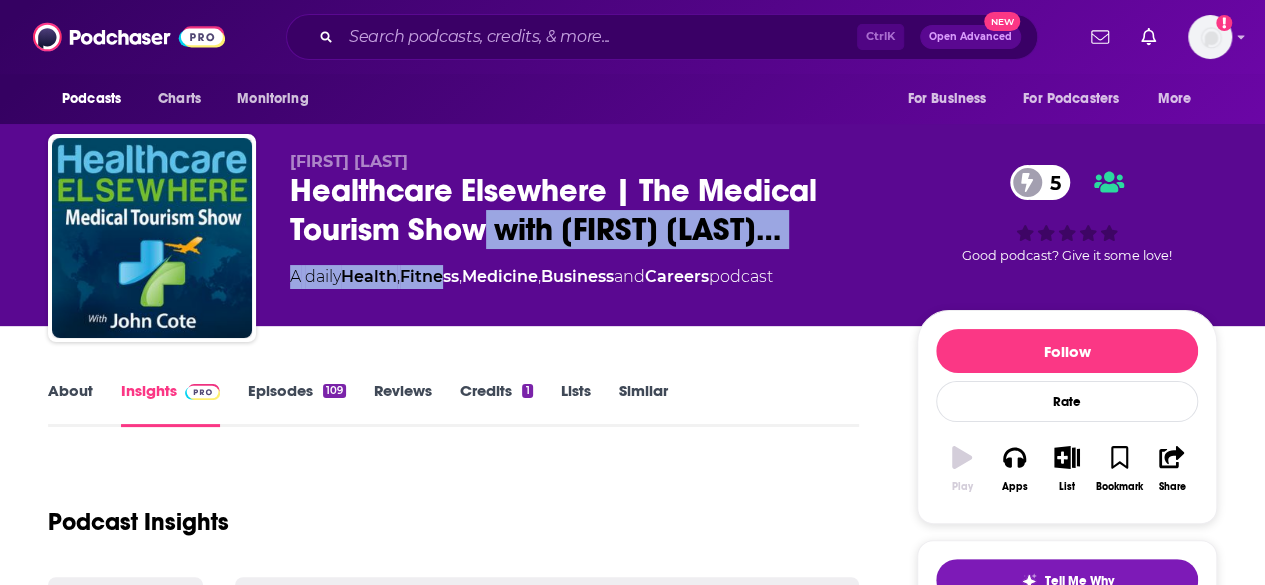 drag, startPoint x: 447, startPoint y: 287, endPoint x: 492, endPoint y: 214, distance: 85.75546 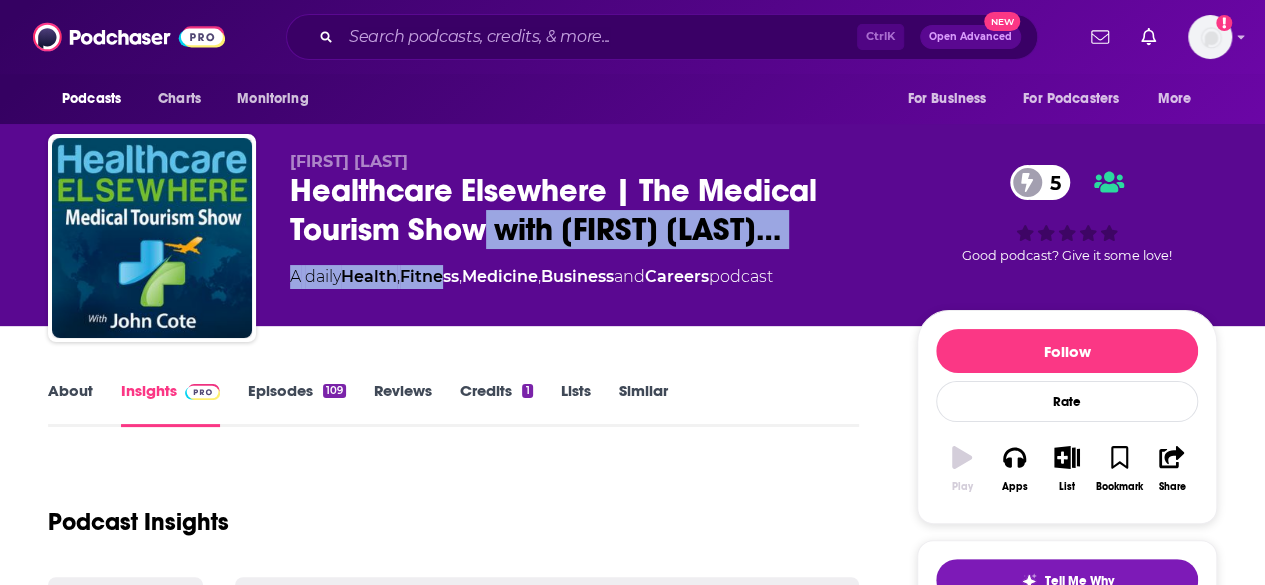 click on "[FIRST] [LAST]   Healthcare Elsewhere | The Medical Tourism Show with [FIRST] [LAST]… 5 A   daily  Health ,  Fitness ,  Medicine ,  Business  and  Careers  podcast" at bounding box center [587, 232] 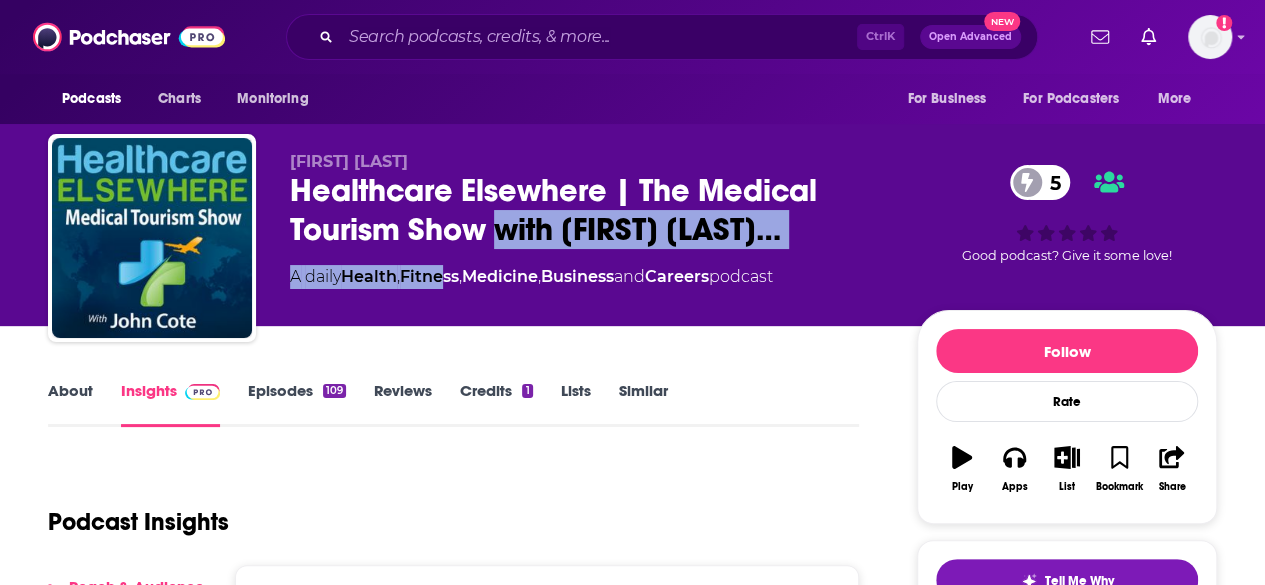 click on "Podcast Insights" at bounding box center (445, 510) 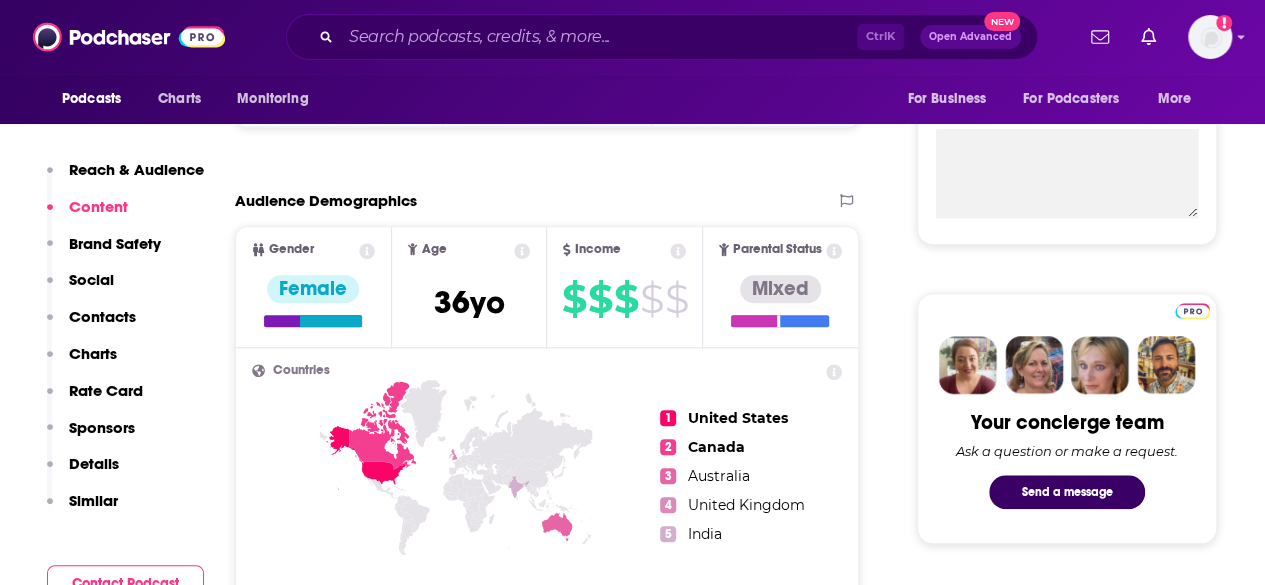 scroll, scrollTop: 0, scrollLeft: 0, axis: both 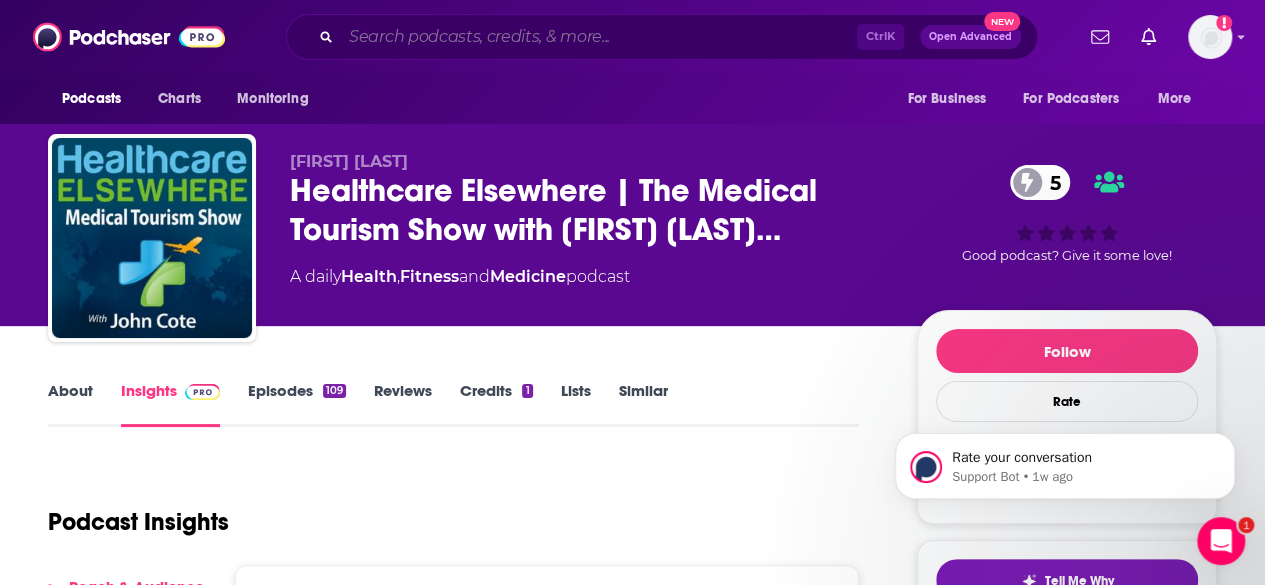 click at bounding box center (599, 37) 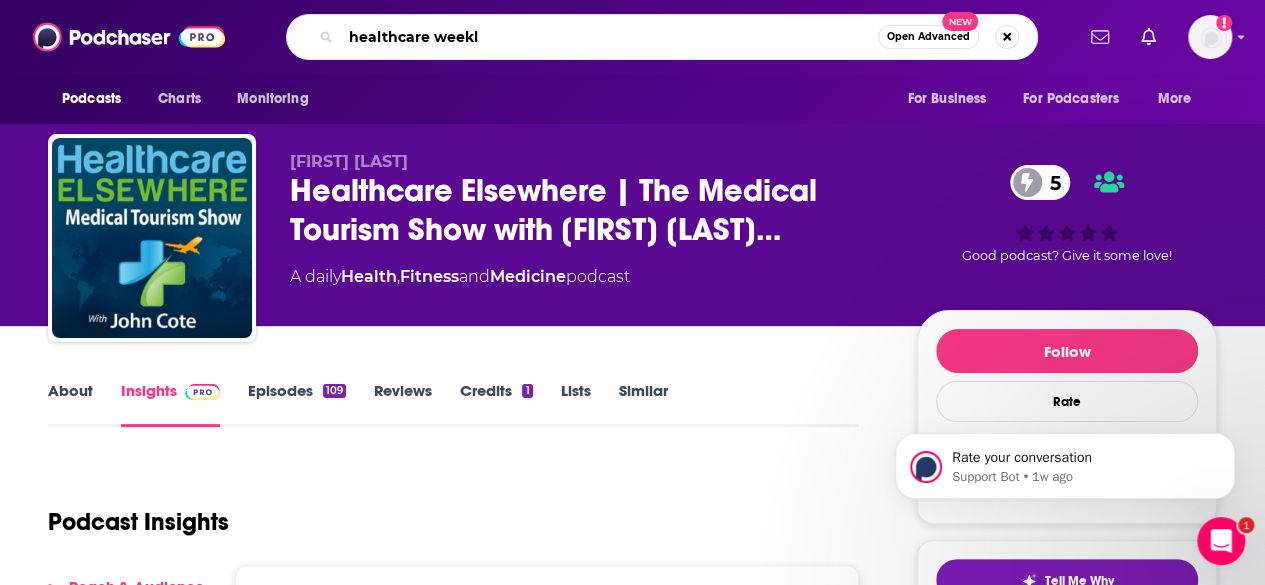 type on "healthcare weekly" 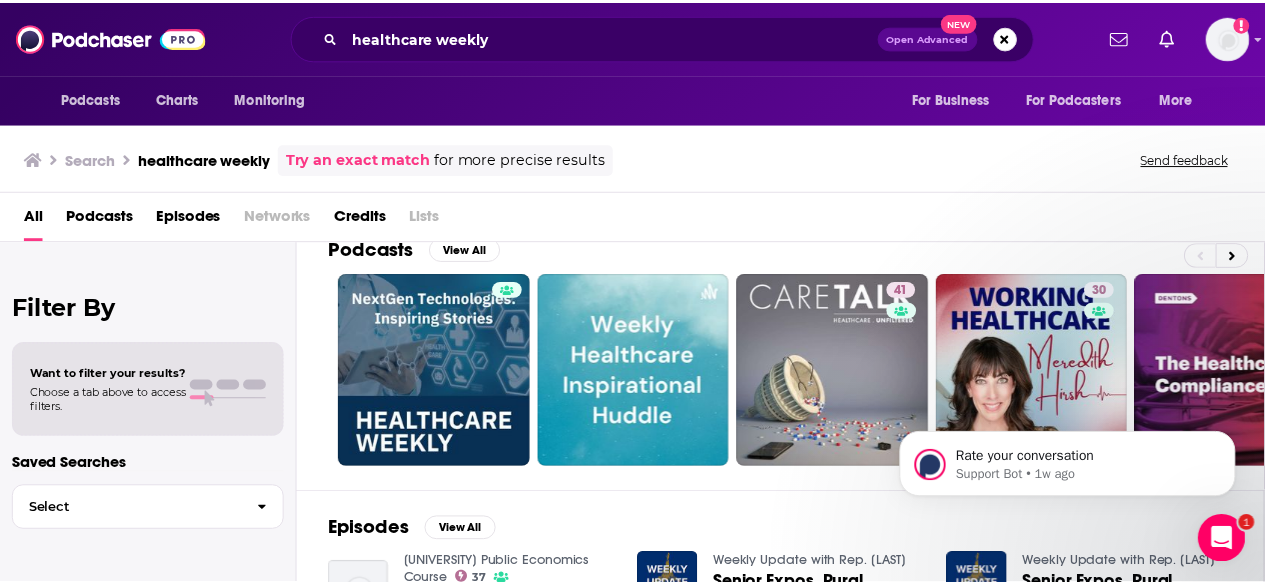 scroll, scrollTop: 28, scrollLeft: 0, axis: vertical 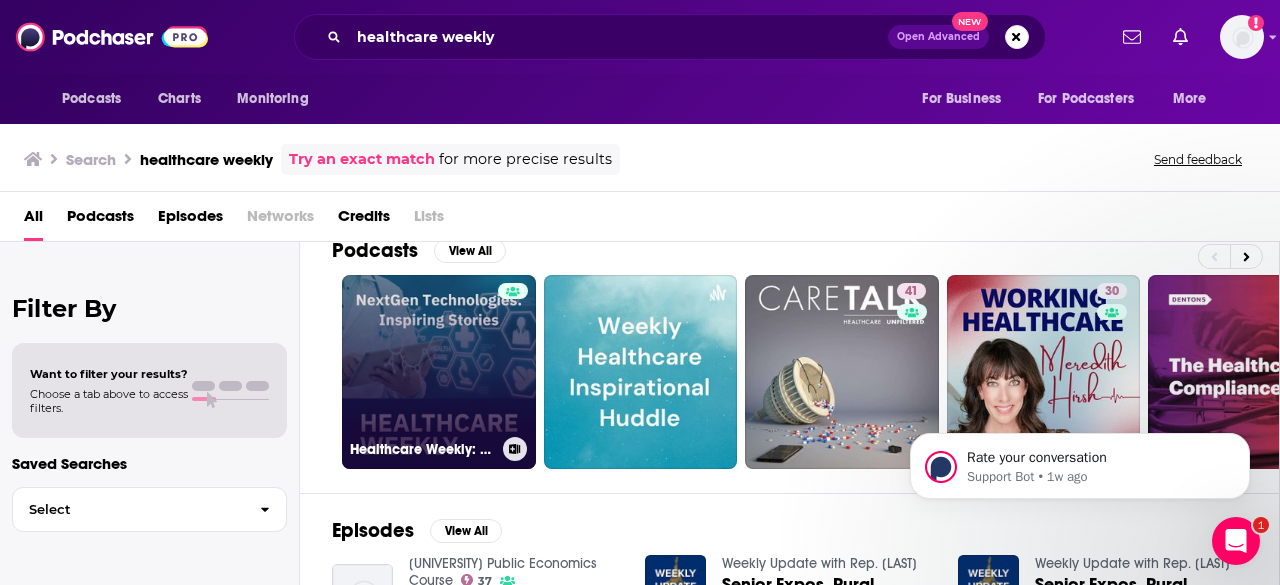 click on "Healthcare Weekly: At the Forefront of Healthcare Innovation" at bounding box center [439, 372] 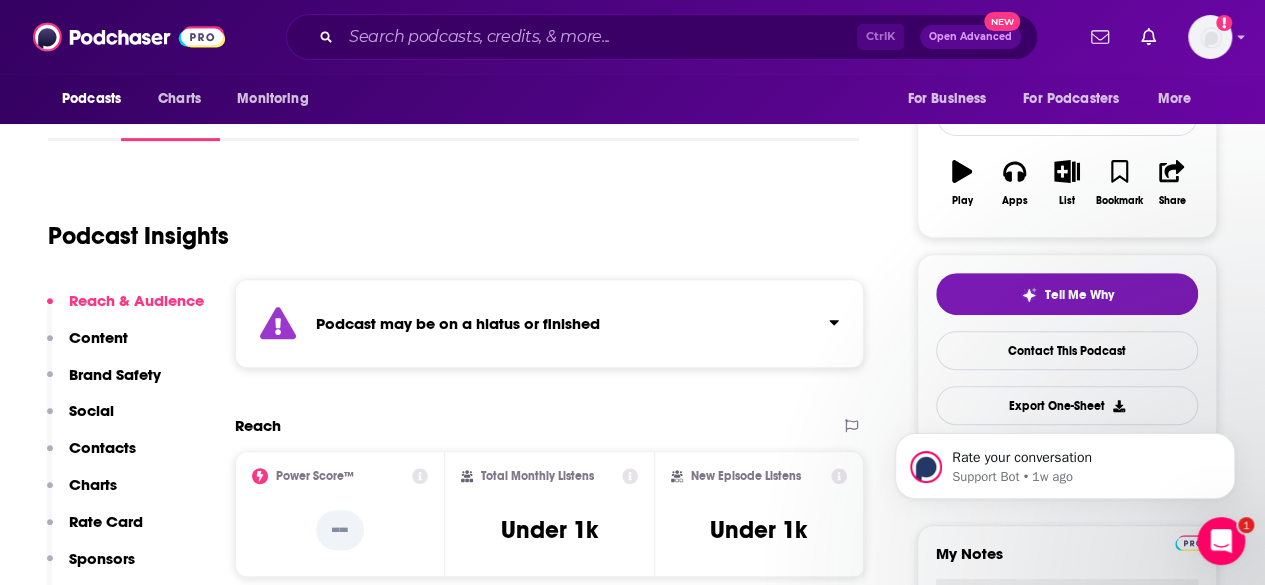 scroll, scrollTop: 227, scrollLeft: 0, axis: vertical 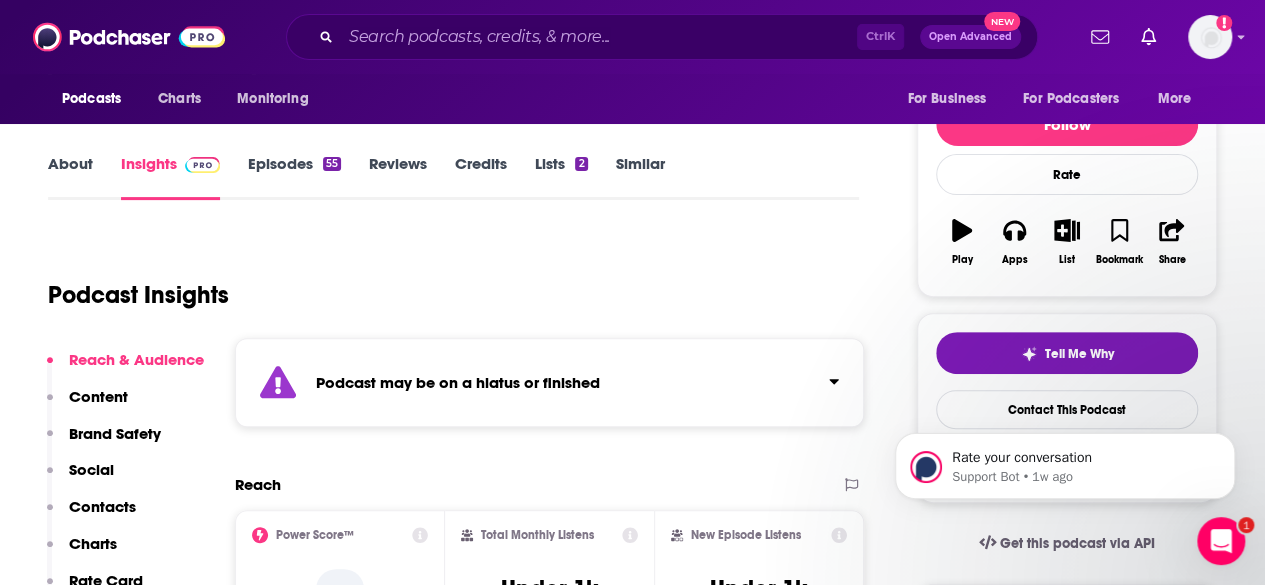 click on "Ctrl  K Open Advanced New" at bounding box center (662, 37) 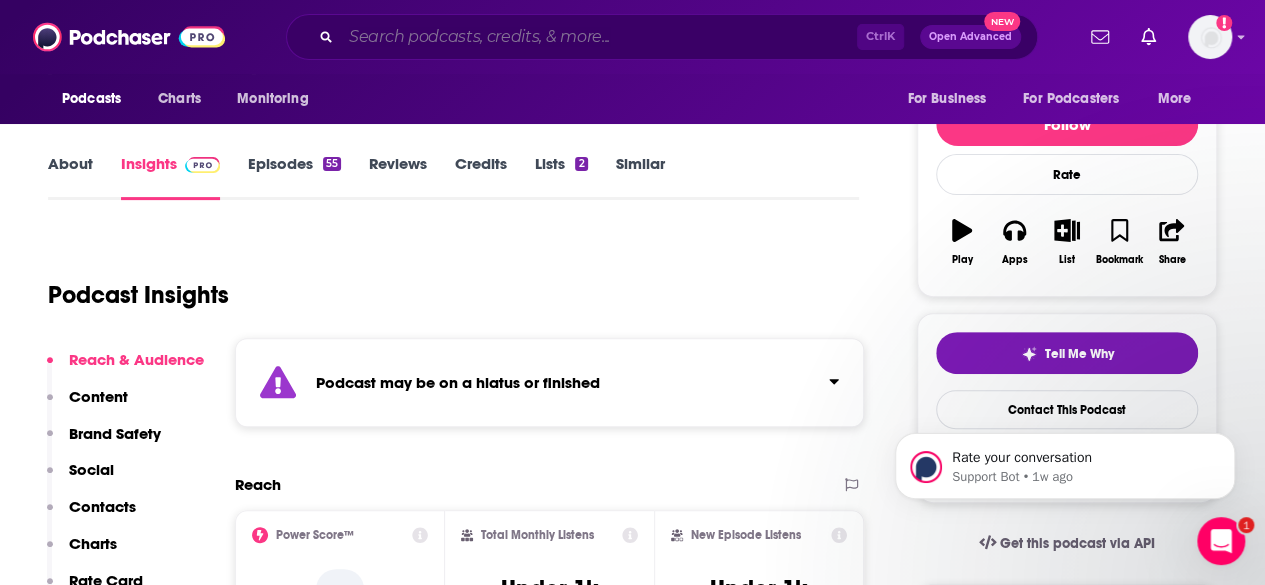 click at bounding box center (599, 37) 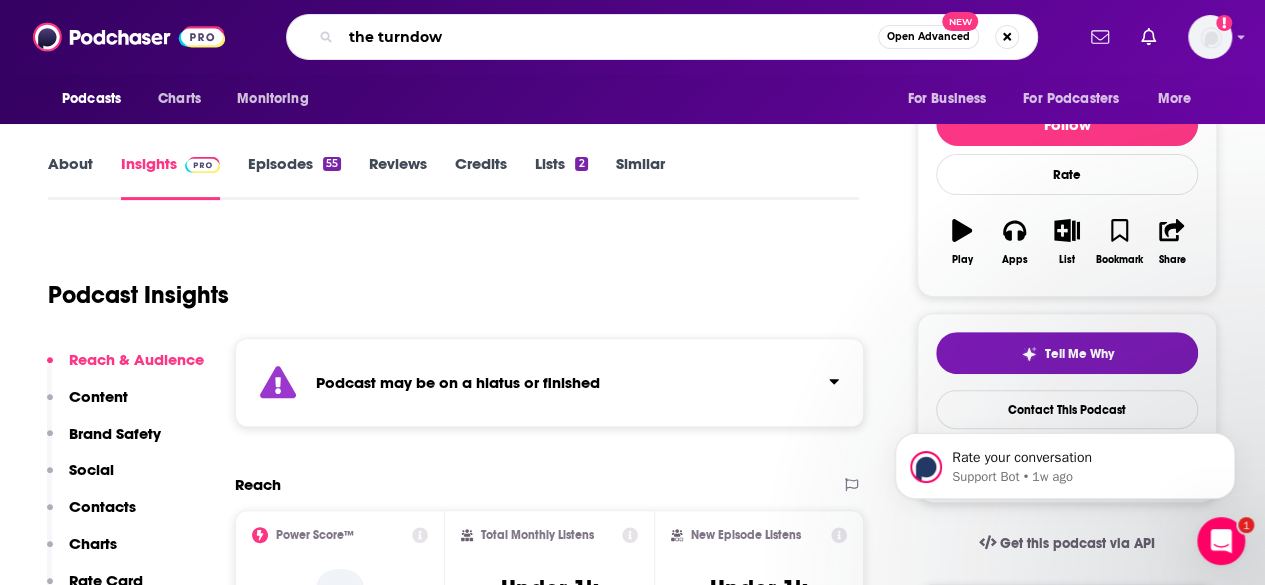 type on "the turndown" 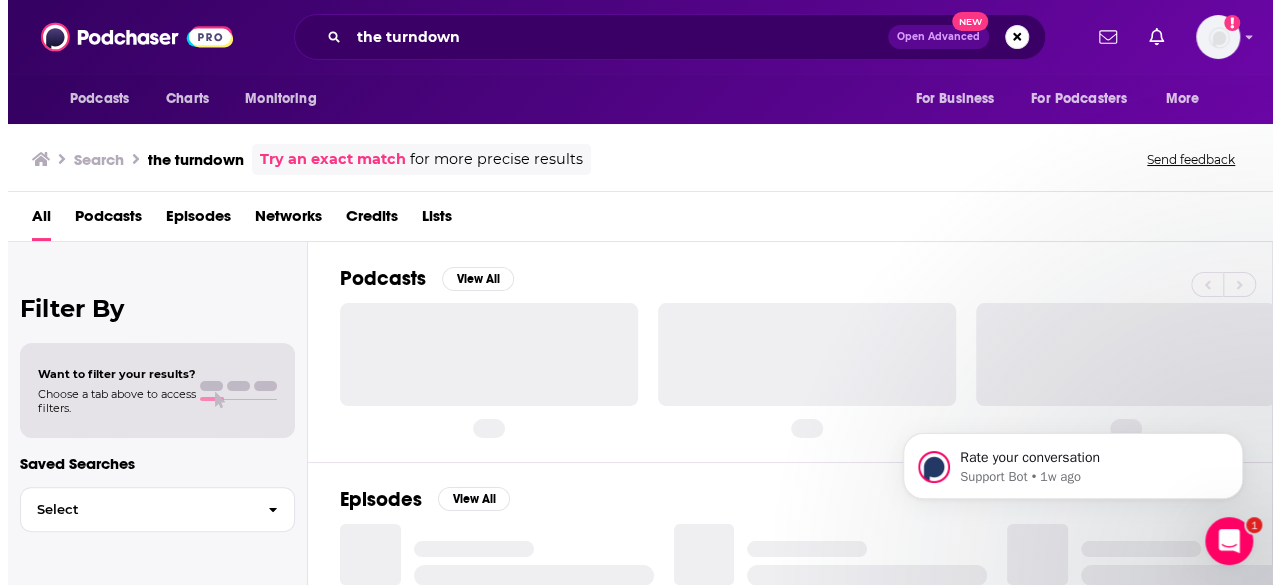 scroll, scrollTop: 0, scrollLeft: 0, axis: both 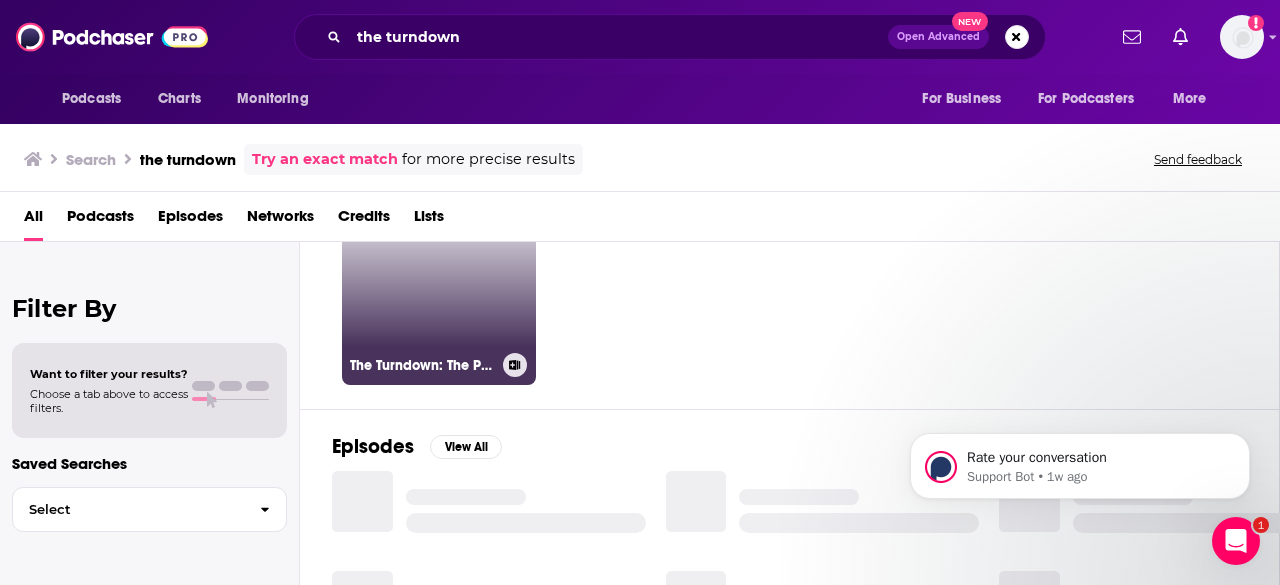 click on "31 The Turndown: The Podcast for Hoteliers" at bounding box center [439, 288] 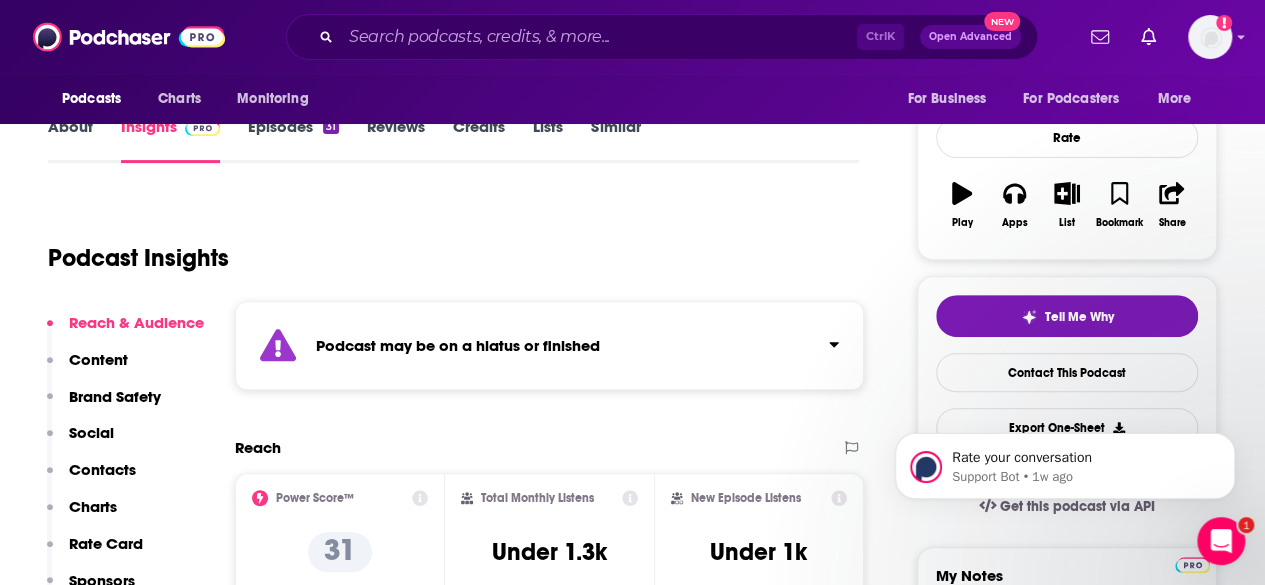 scroll, scrollTop: 186, scrollLeft: 0, axis: vertical 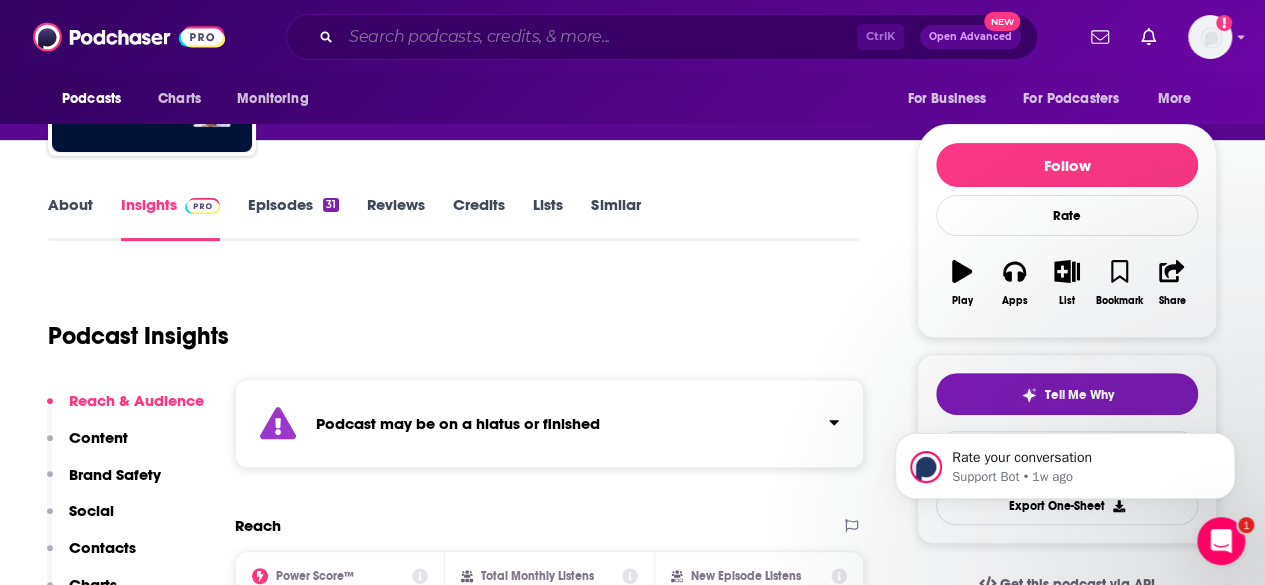 click at bounding box center (599, 37) 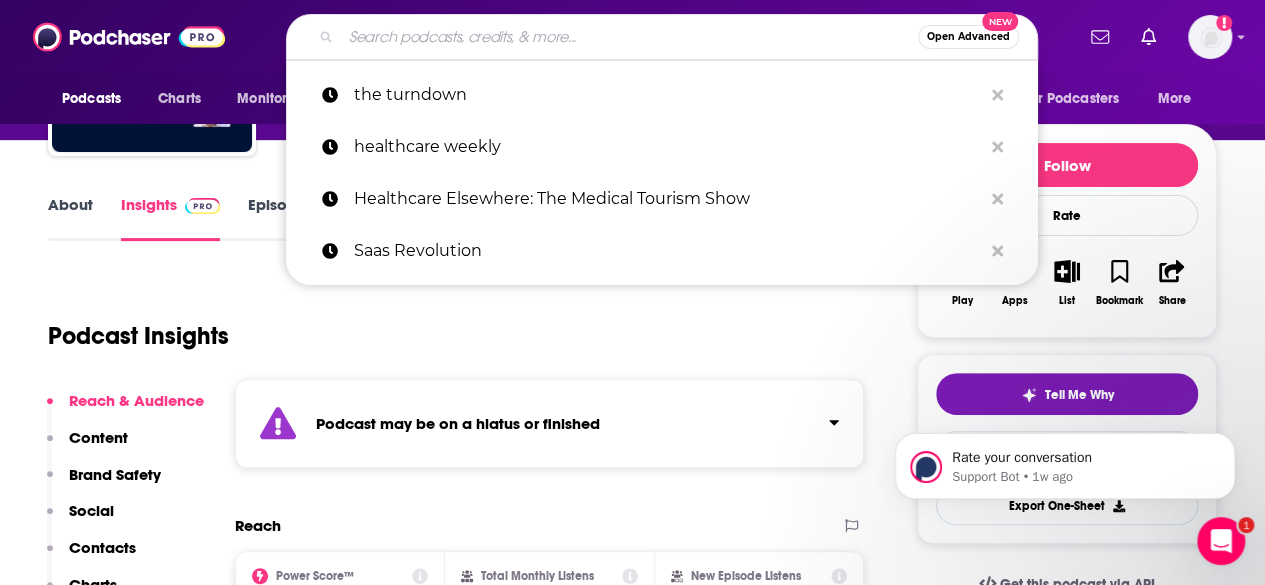 paste on "Health Talk by MediGence" 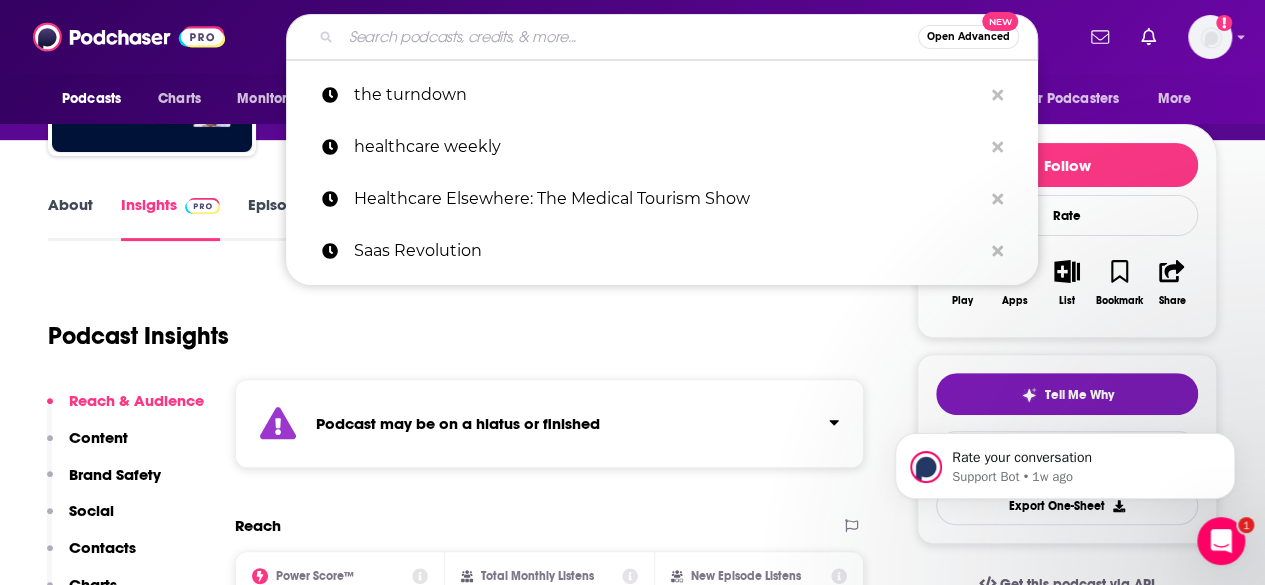 type on "Health Talk by MediGence" 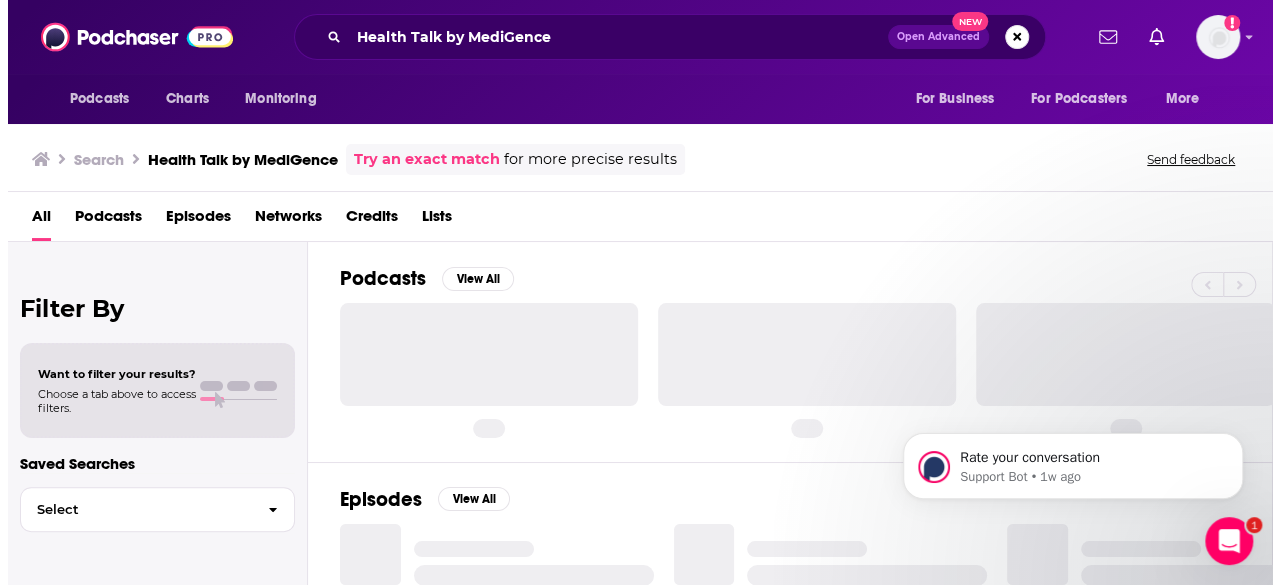 scroll, scrollTop: 0, scrollLeft: 0, axis: both 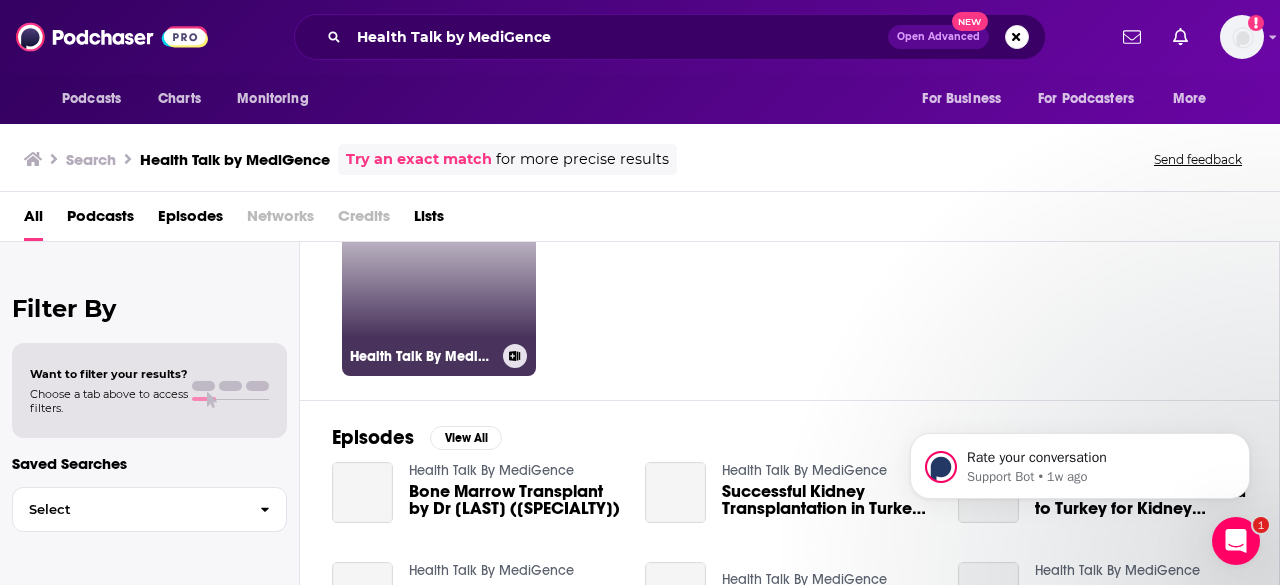 click on "Health Talk By MediGence" at bounding box center (439, 279) 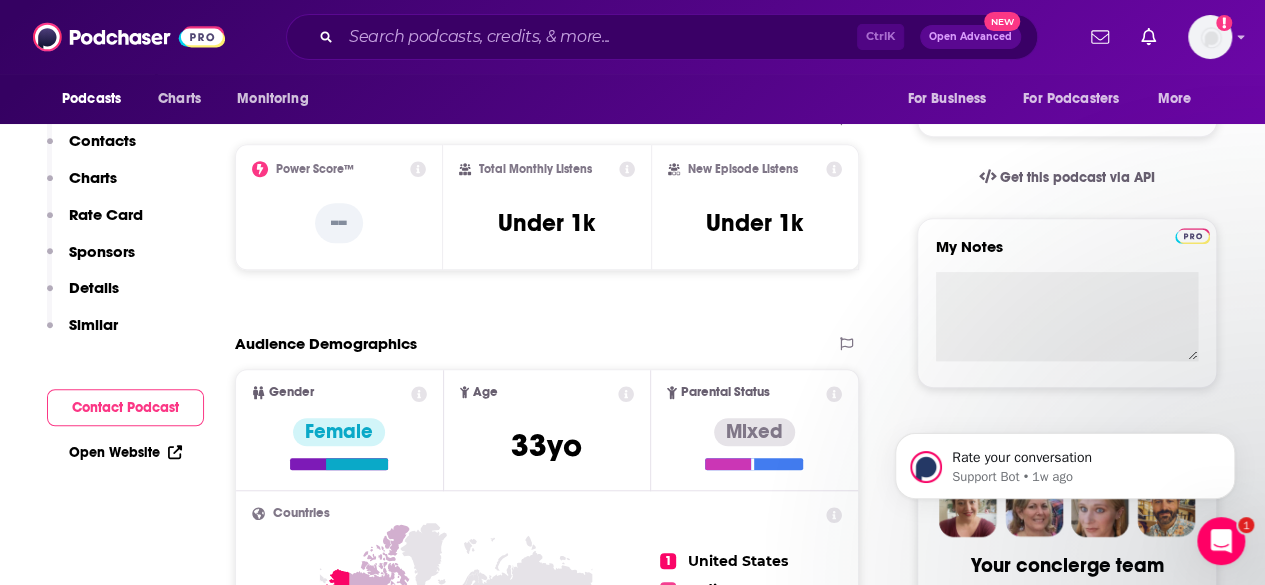 scroll, scrollTop: 0, scrollLeft: 0, axis: both 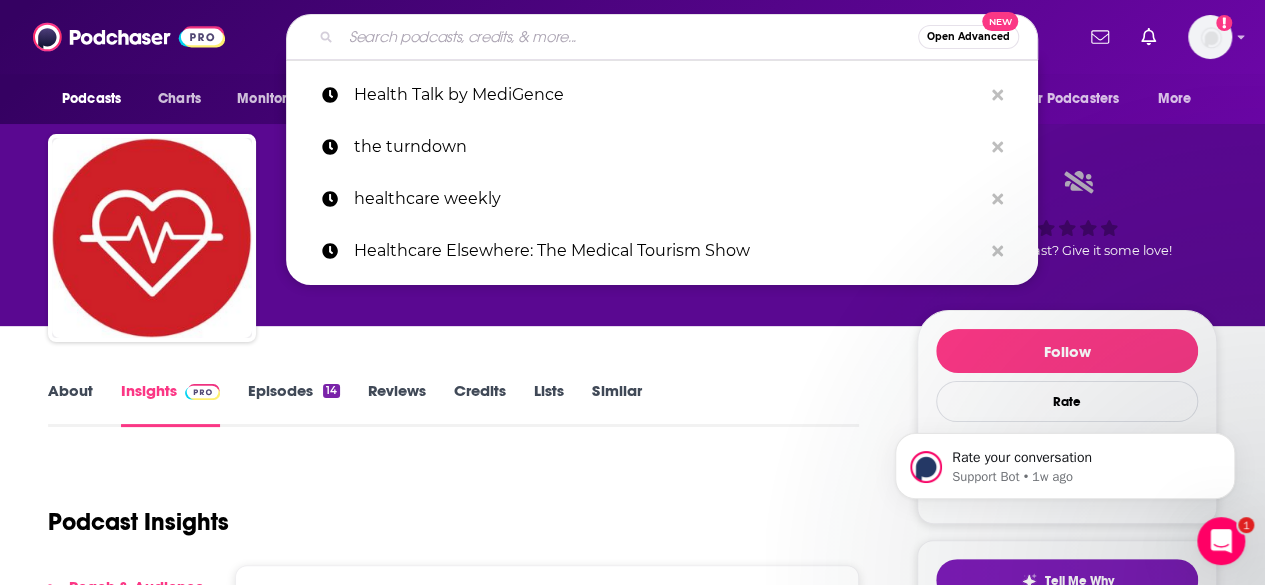 click at bounding box center [629, 37] 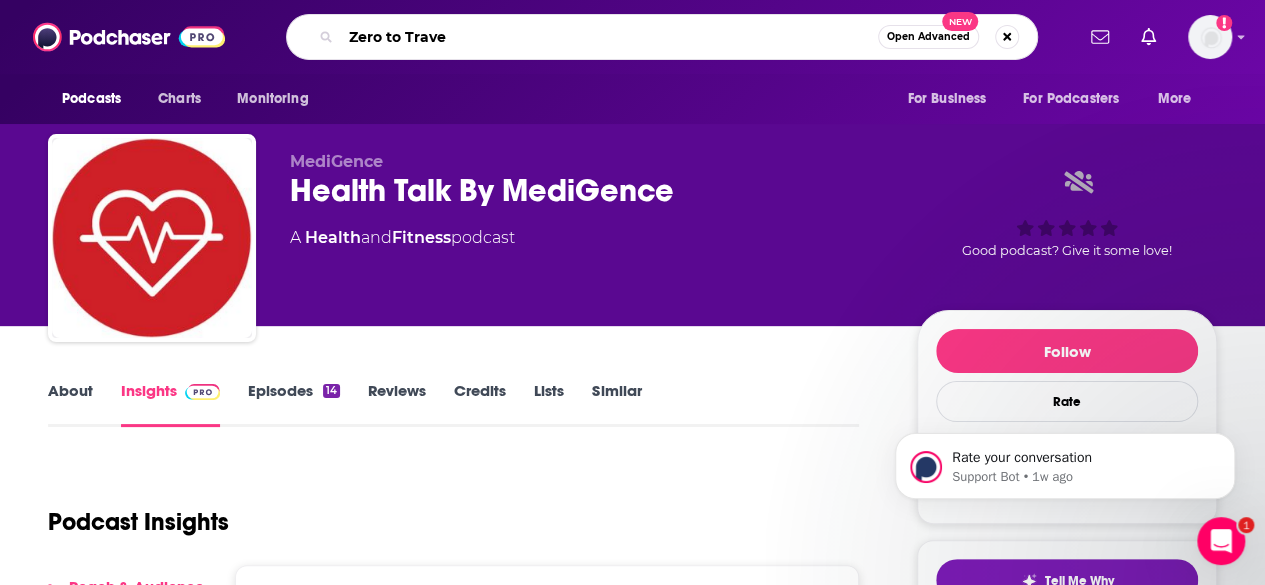 type on "Zero to Travel" 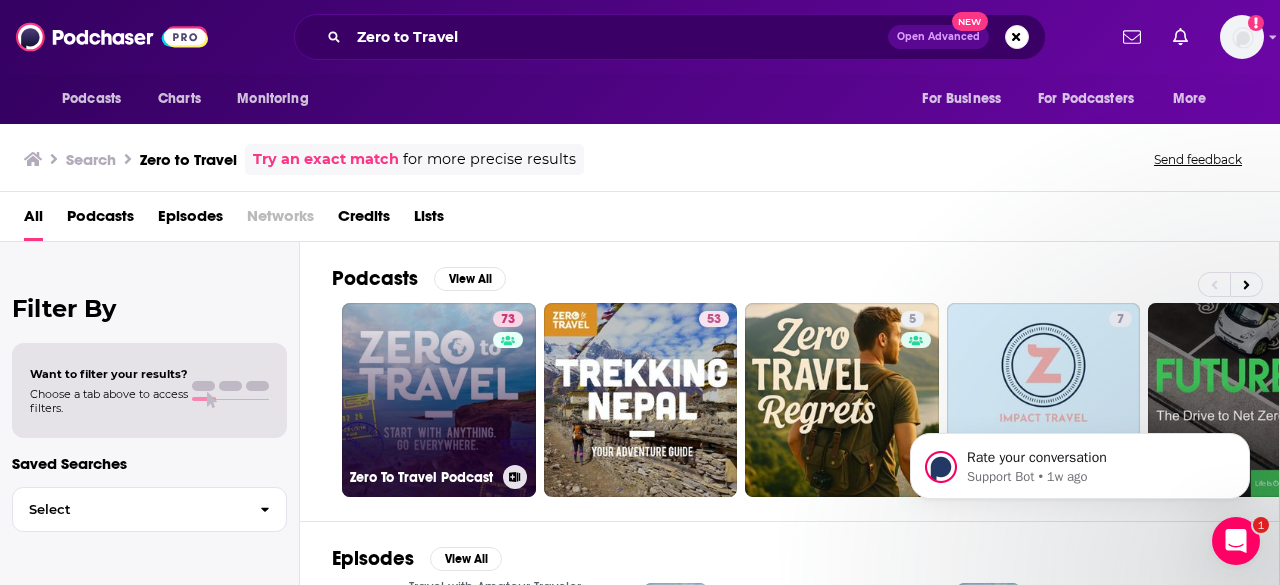 click on "73 Zero To Travel Podcast" at bounding box center [439, 400] 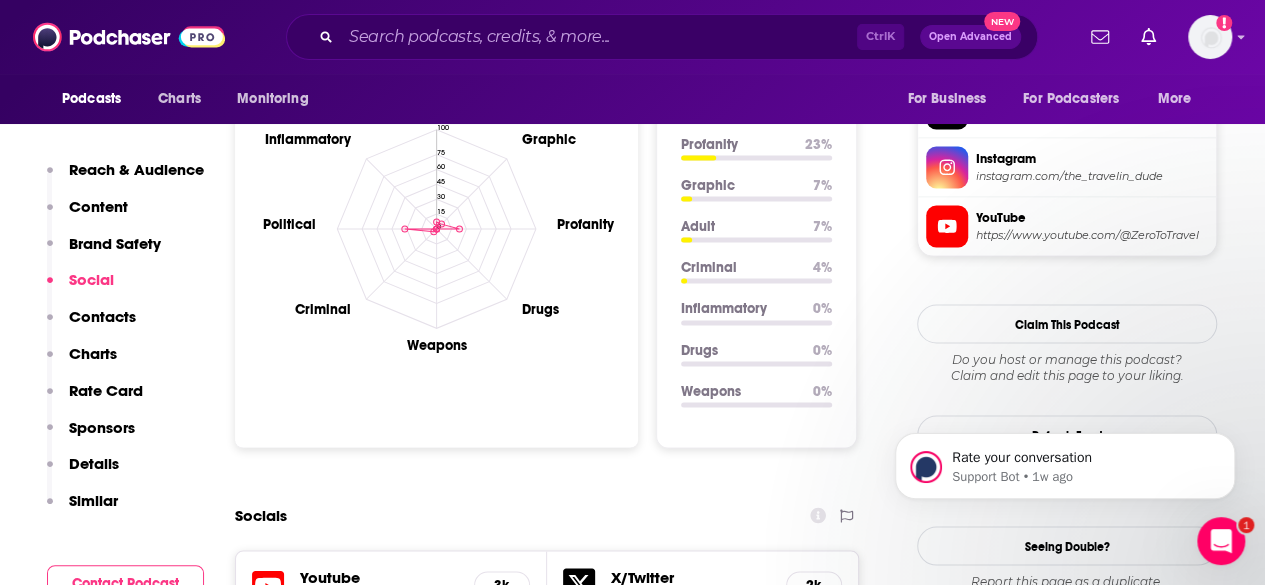 scroll, scrollTop: 1647, scrollLeft: 0, axis: vertical 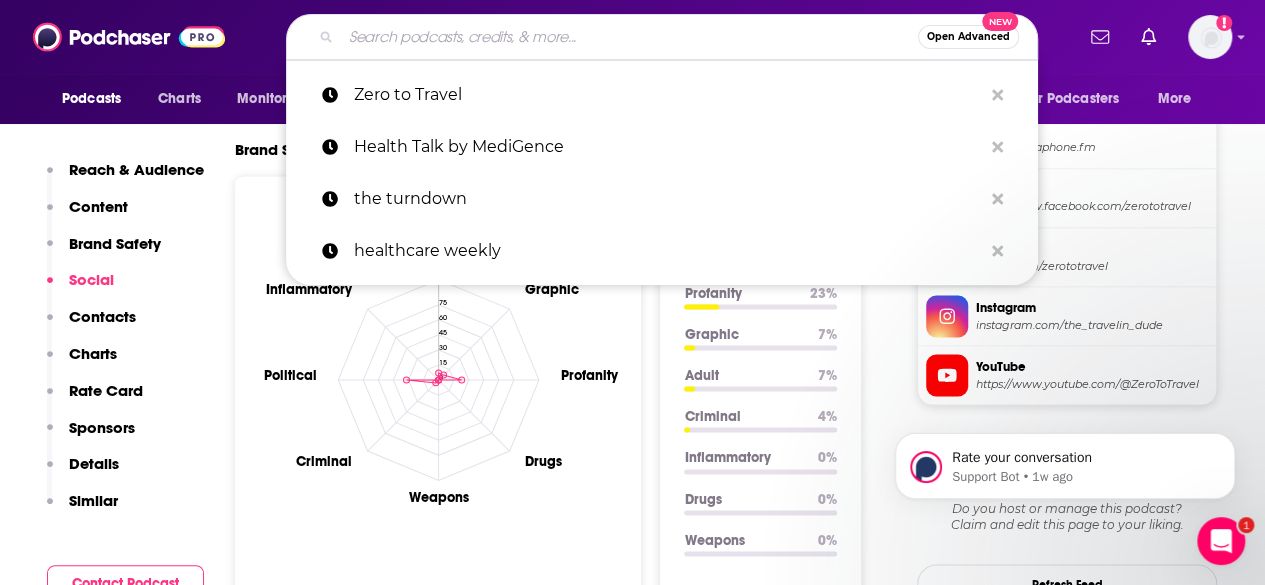 click at bounding box center (629, 37) 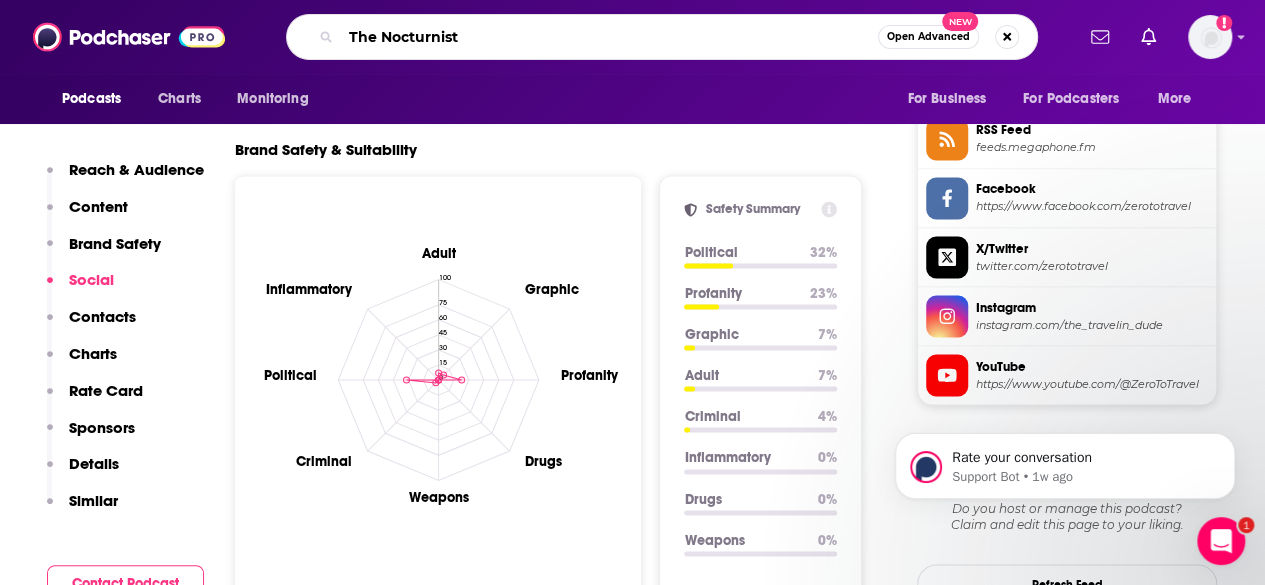 type on "The Nocturnists" 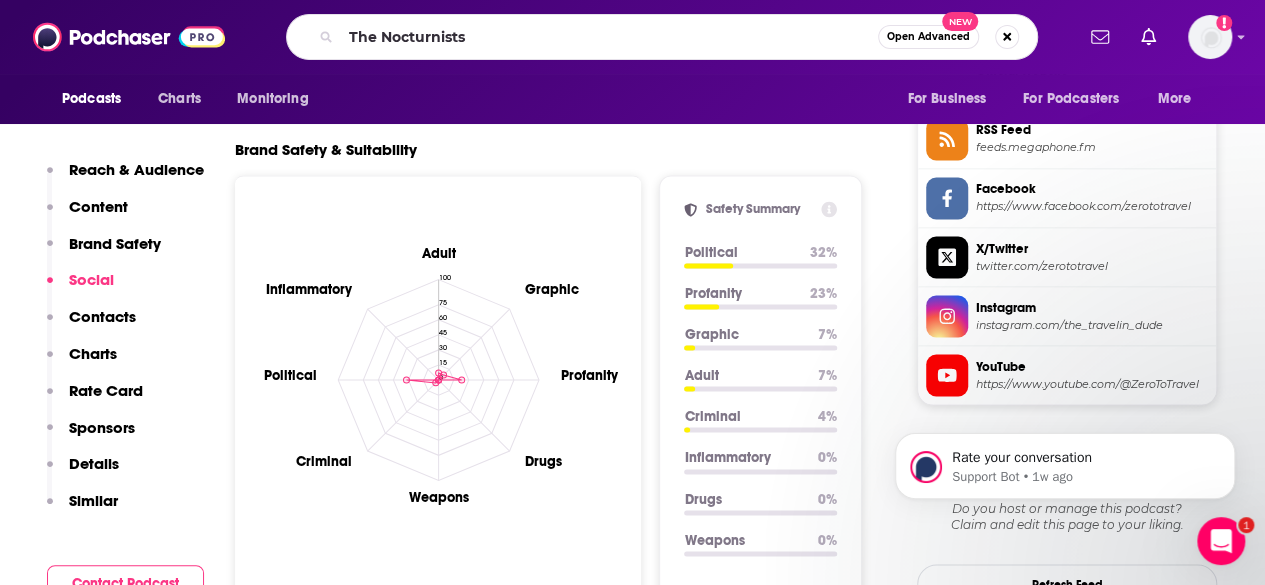 scroll, scrollTop: 0, scrollLeft: 0, axis: both 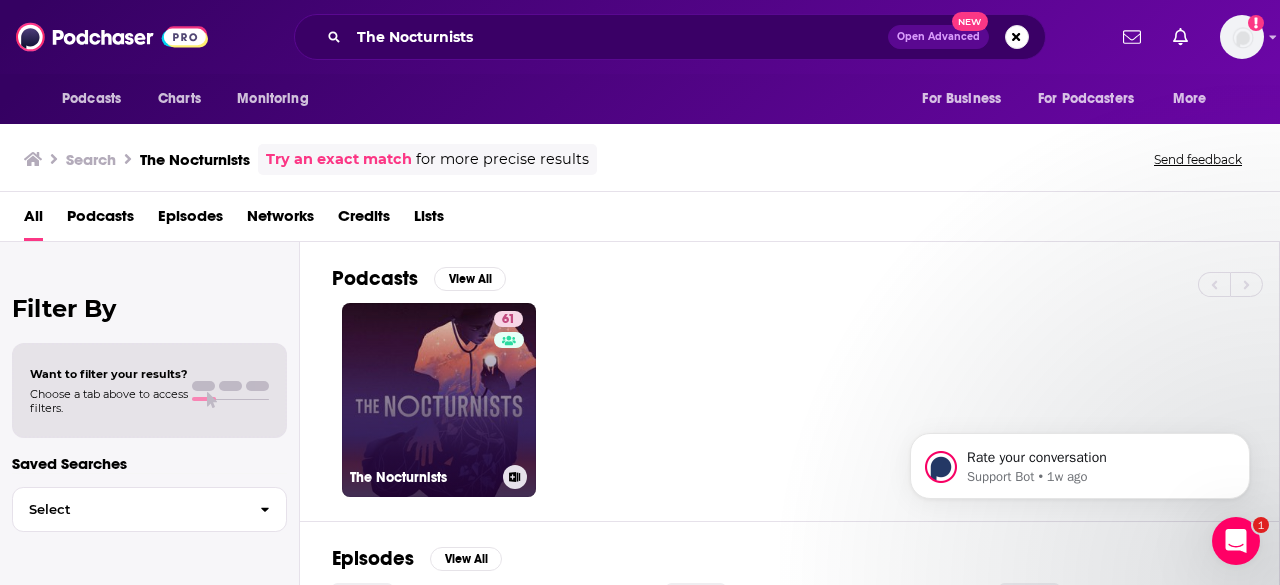 click on "61 The Nocturnists" at bounding box center (439, 400) 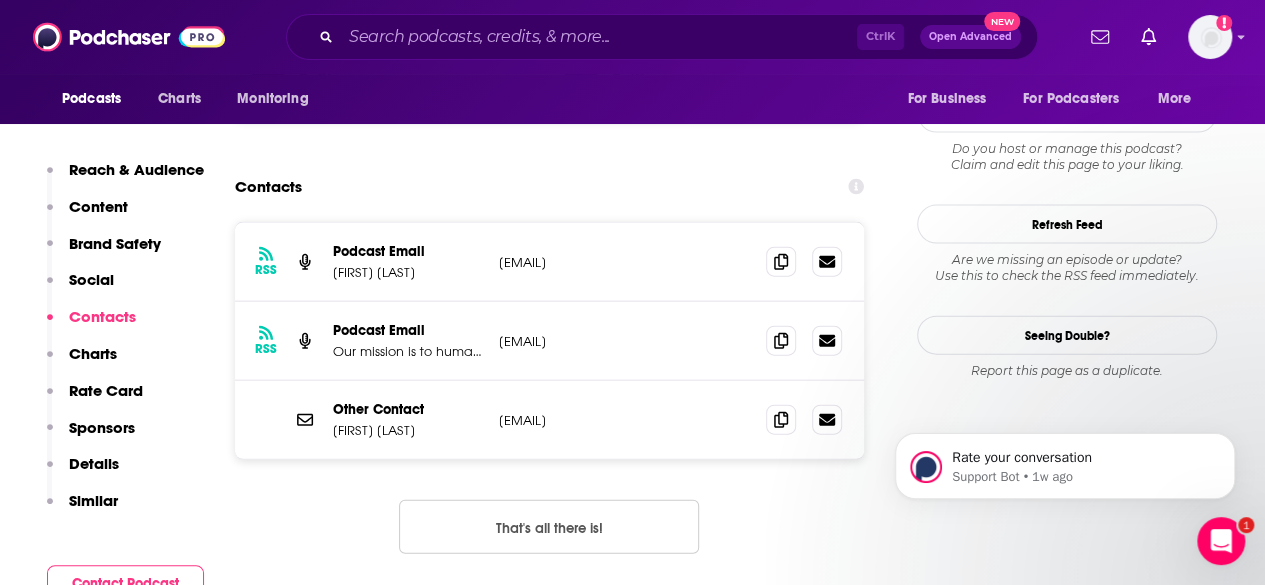 scroll, scrollTop: 2118, scrollLeft: 0, axis: vertical 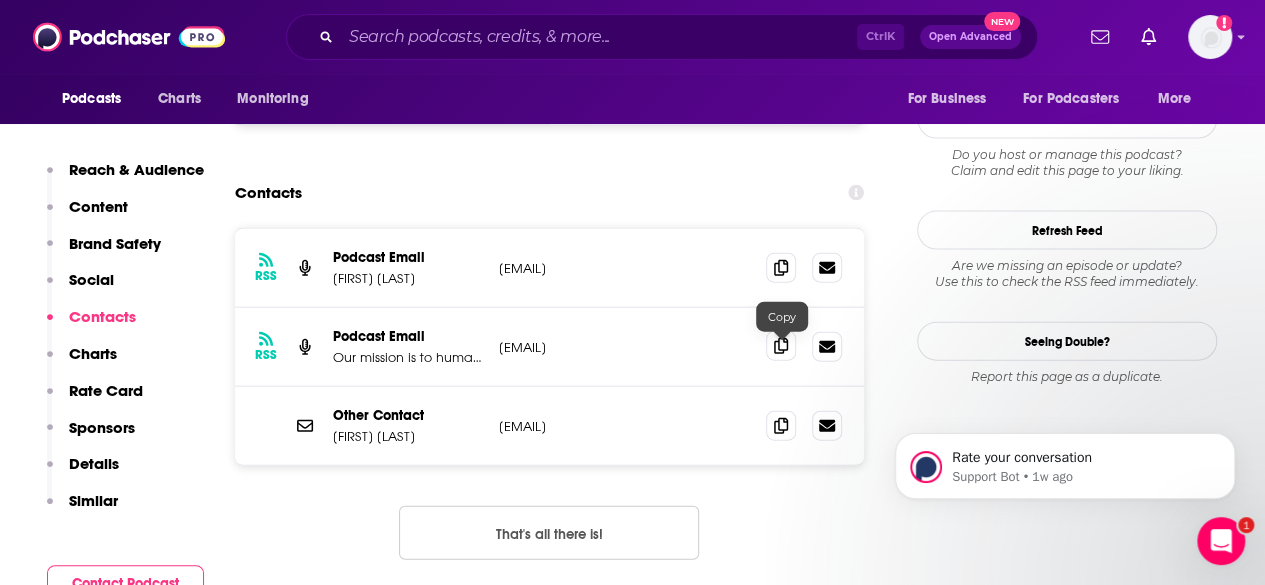 click 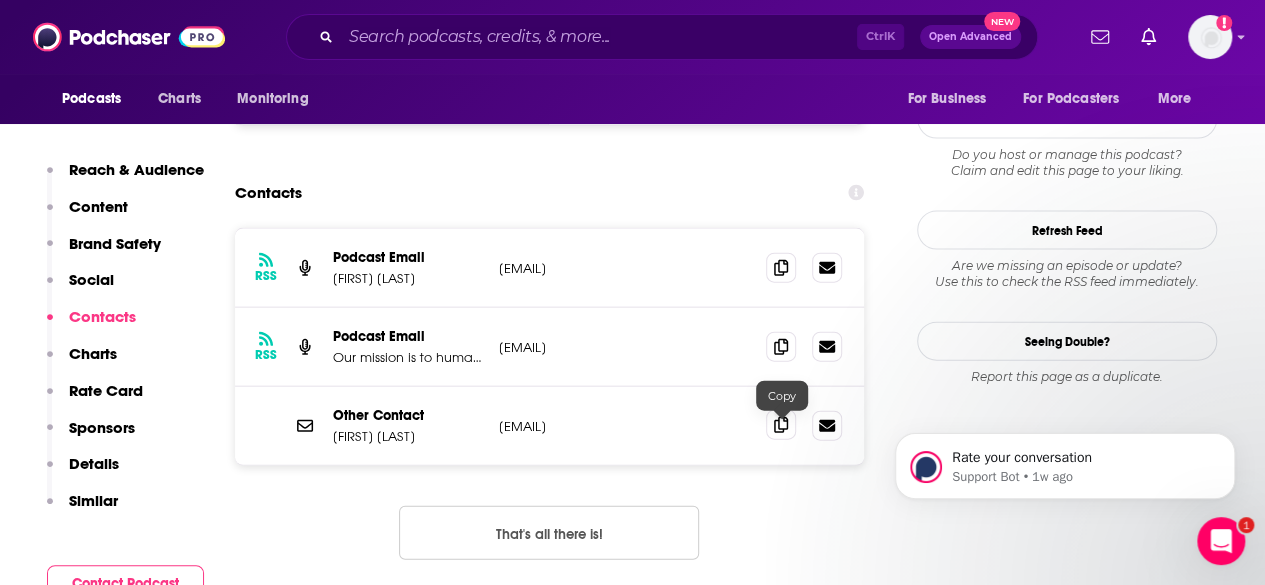 click 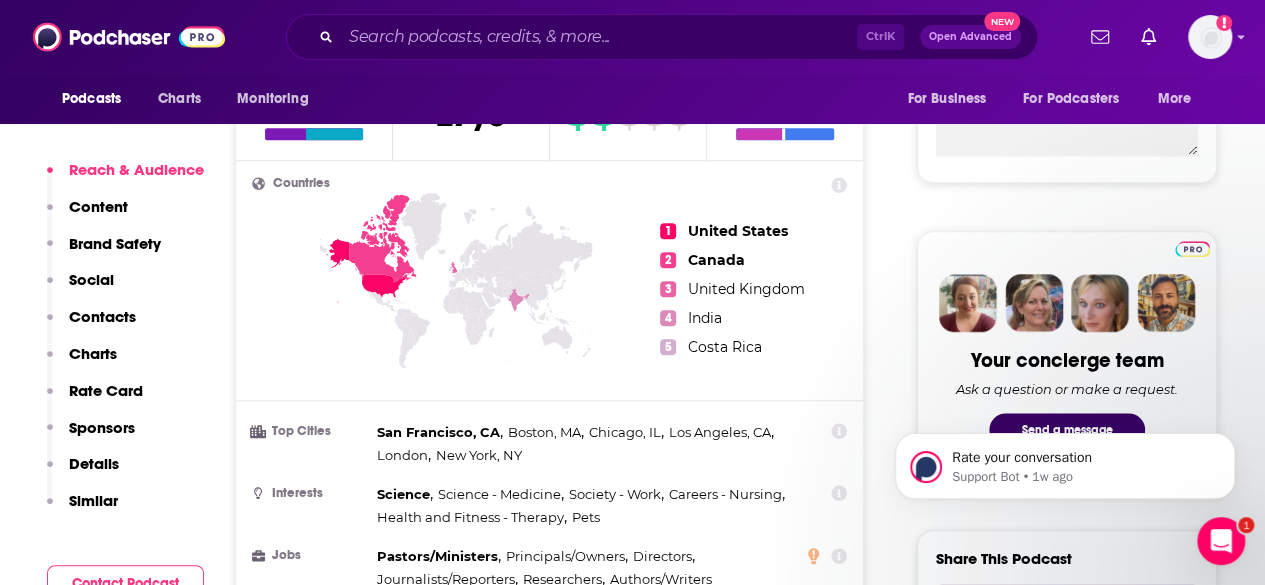 scroll, scrollTop: 797, scrollLeft: 0, axis: vertical 